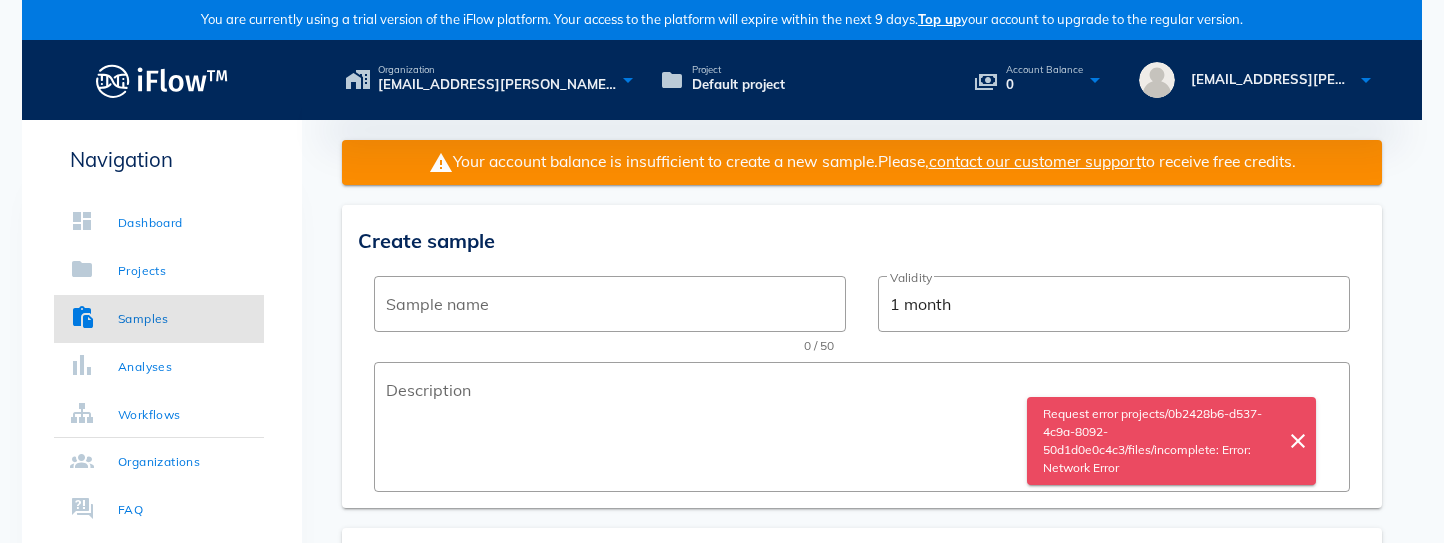 scroll, scrollTop: 0, scrollLeft: 0, axis: both 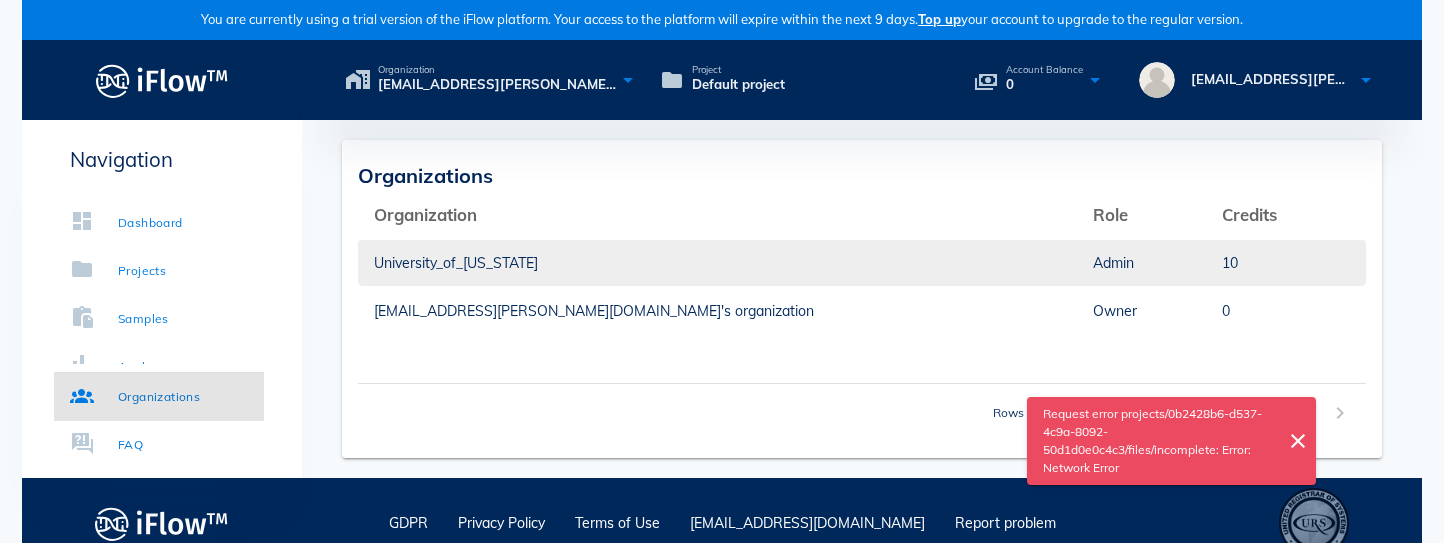 click on "University_of_[US_STATE]" at bounding box center [717, 263] 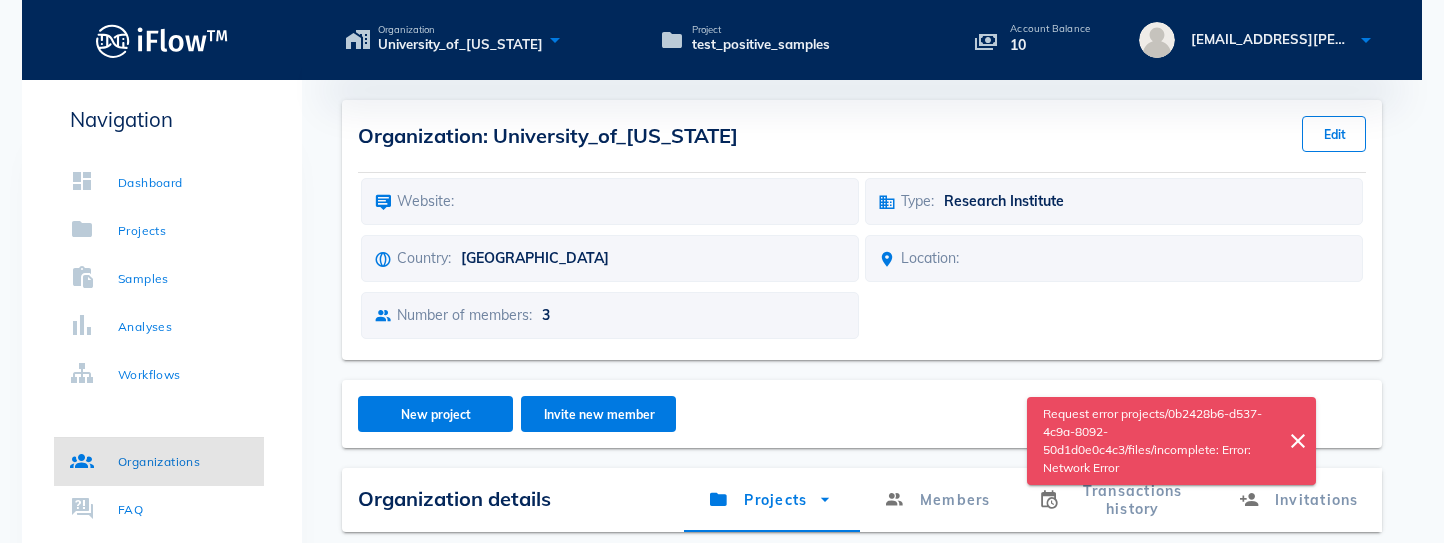 click on "New project   Invite new member" at bounding box center [862, 414] 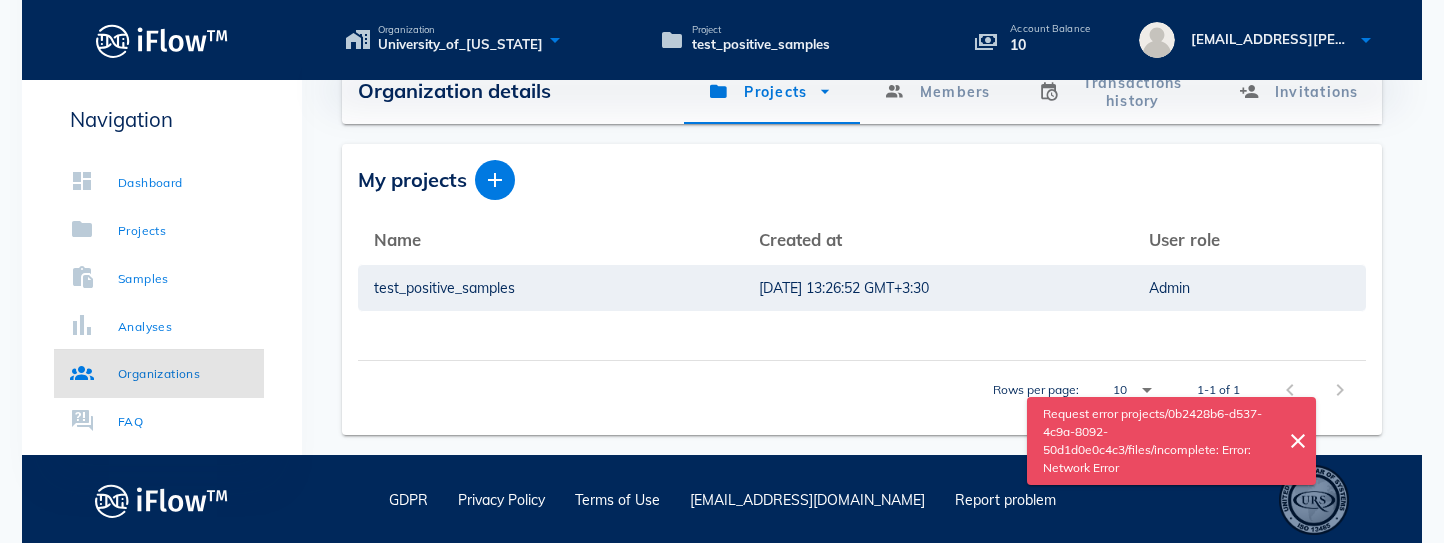 scroll, scrollTop: 410, scrollLeft: 0, axis: vertical 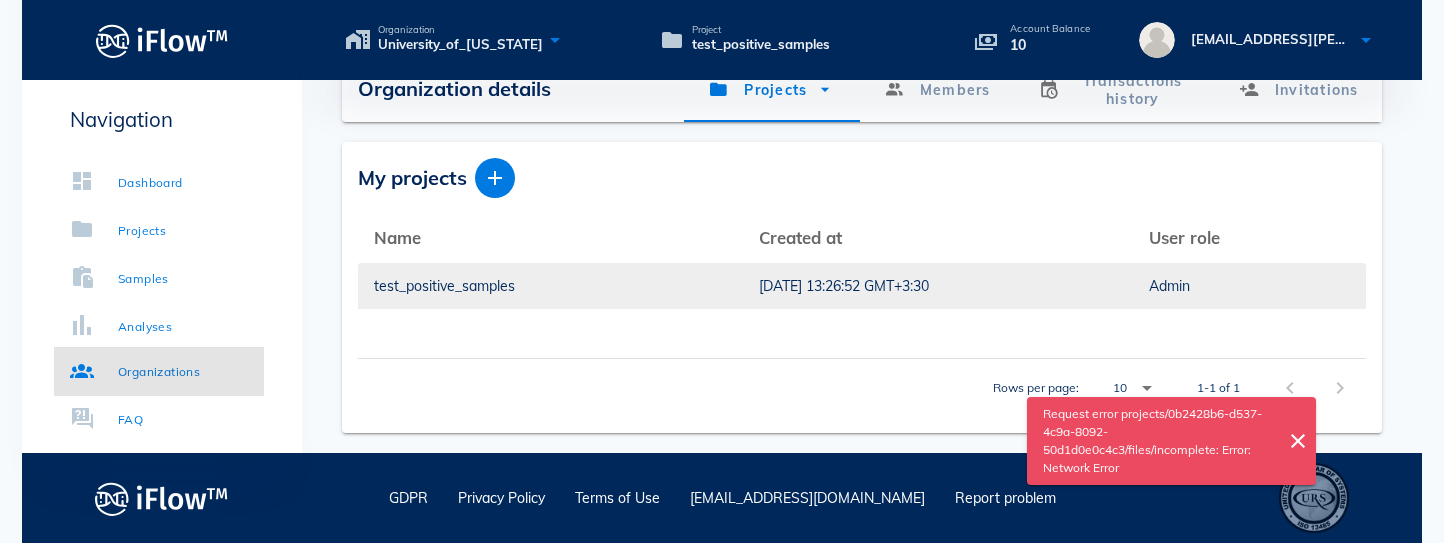 click on "test_positive_samples" at bounding box center [550, 286] 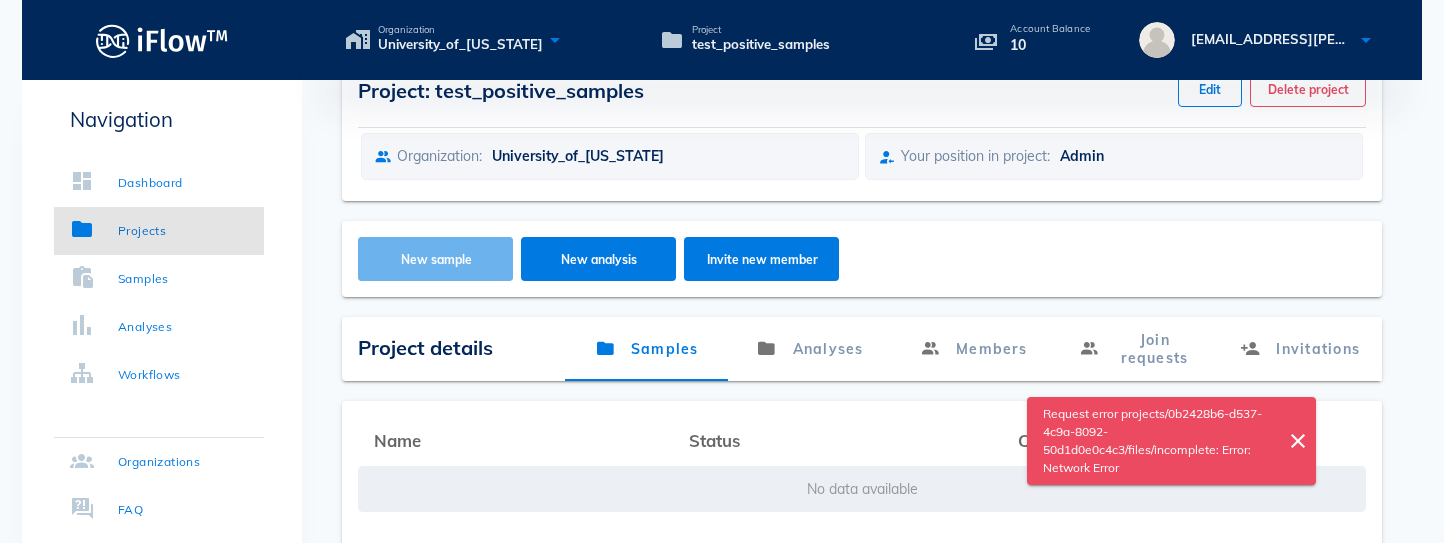 click on "New sample" at bounding box center (435, 259) 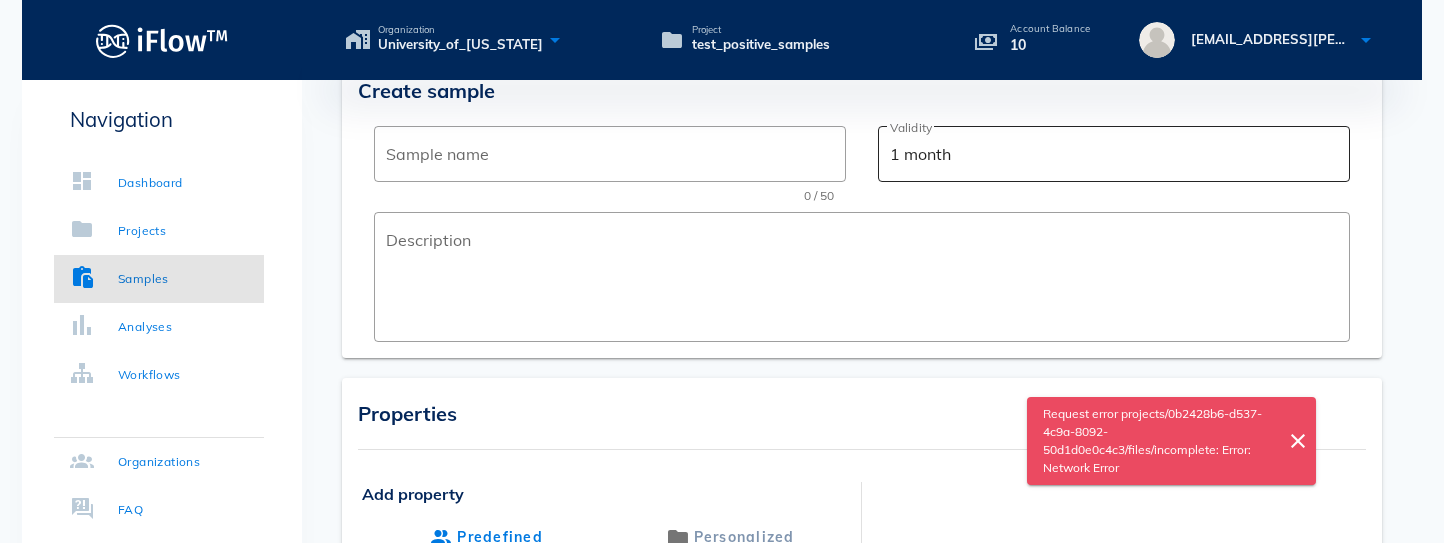 click on "Validity 1 month" at bounding box center [1114, 154] 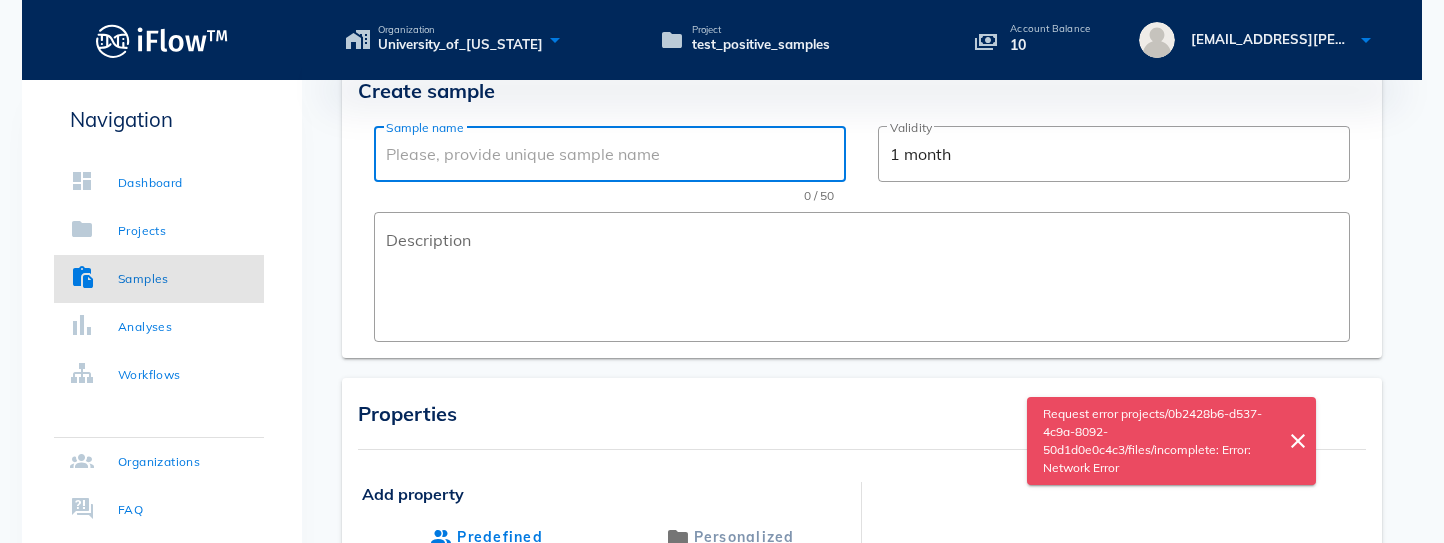 click on "Sample name" at bounding box center (610, 154) 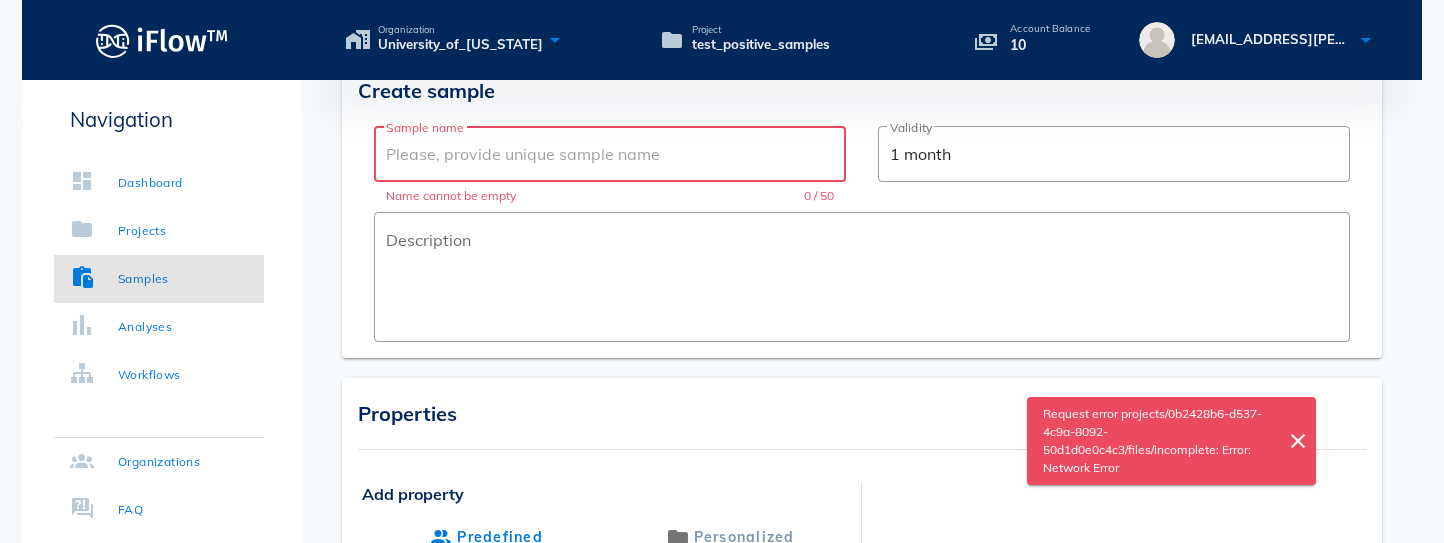 click on "Sample name" at bounding box center (610, 154) 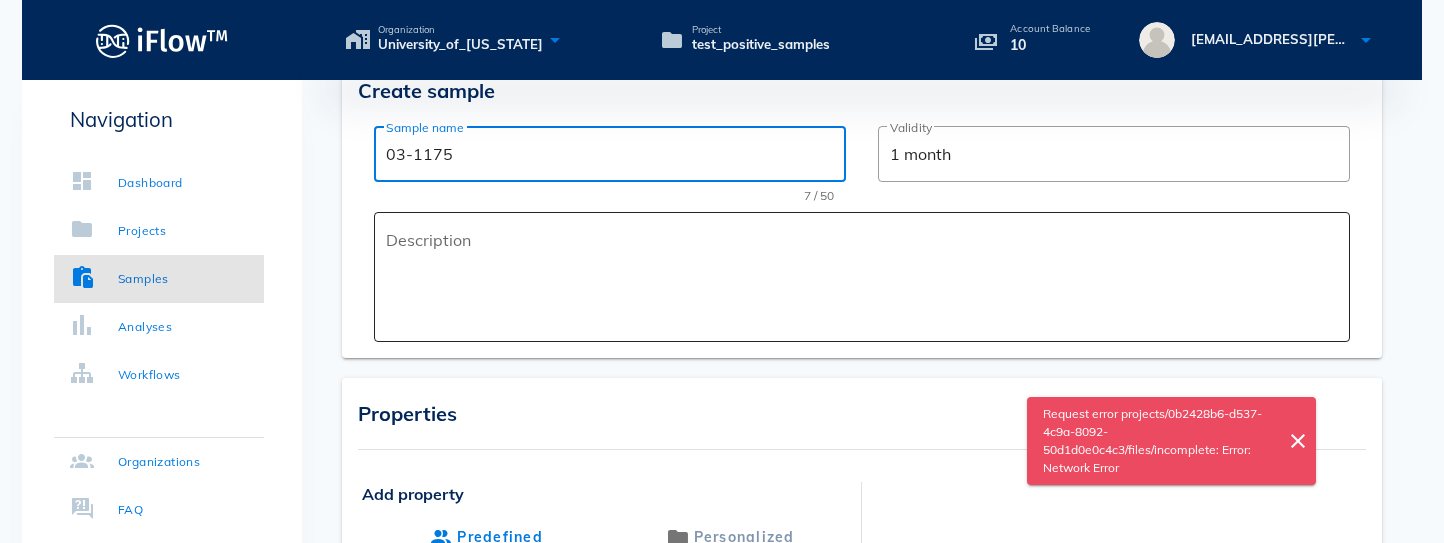 type on "03-1175" 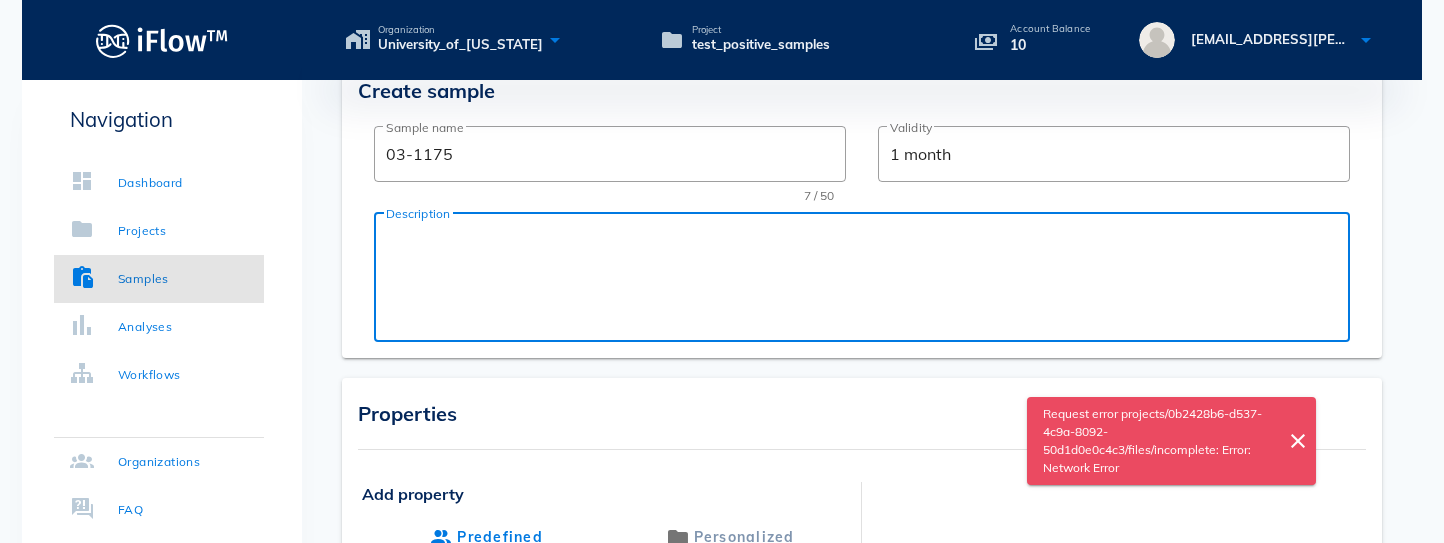 click on "Description" at bounding box center [868, 282] 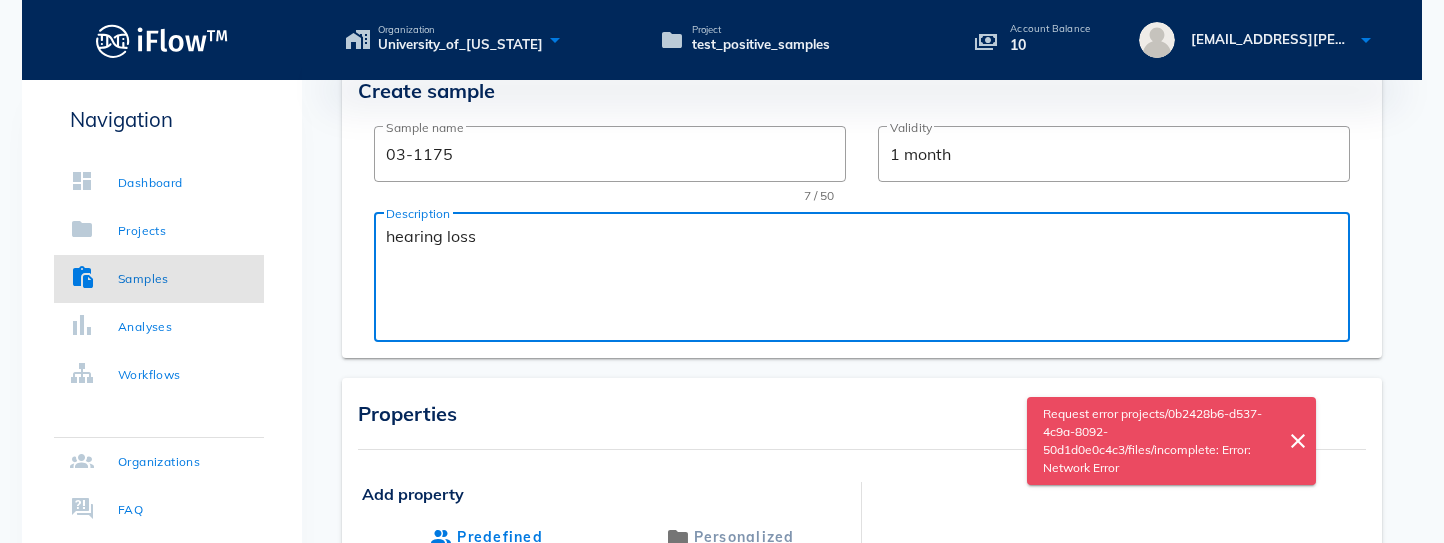 type on "hearing loss" 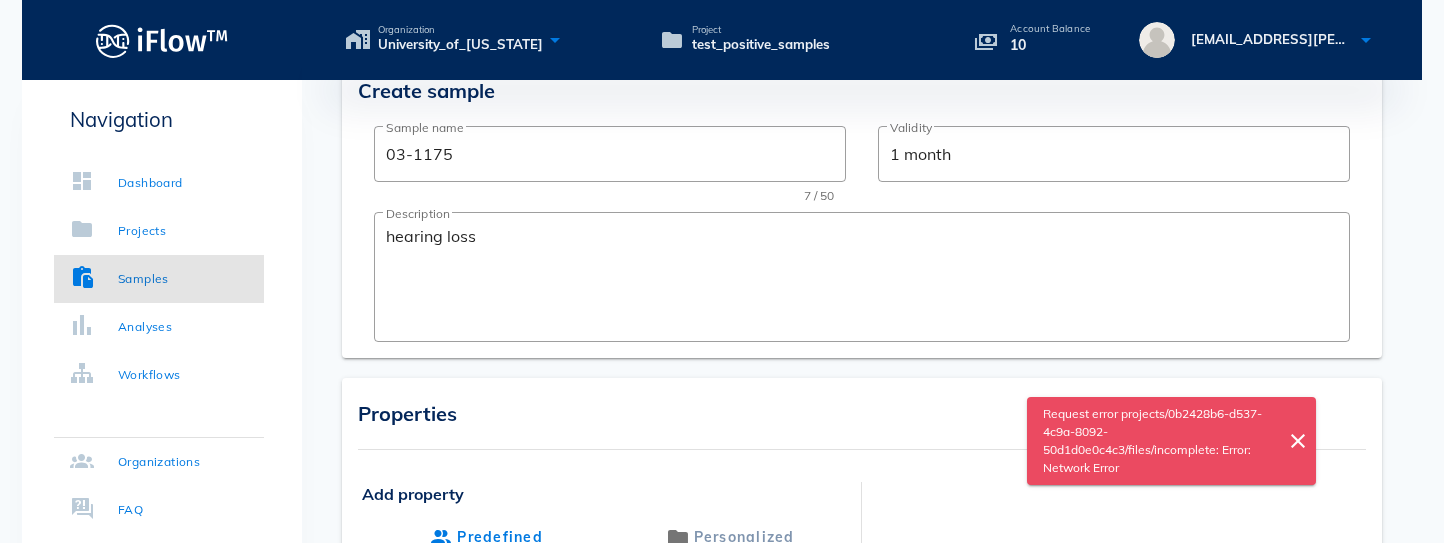 click on "Your account balance is insufficient to create a new sample.   Please, contact your organization owner.   Create sample  ​ Sample name 03-1175 7 / 50 ​ Validity 1 month ​ Description hearing loss  Properties  Add property  Predefined   Personalized  ​ Surname arrow_drop_down ​ Property value 0 / 30  Add   Upload Files   From your computer   From URL  attach_file ​ Press to select files from your computer  Allowed files extensions: .bai, .bam, .bam.bai, .bed, .bed.gz, .fastq, .fastq.gz, .fq, .fq.gz, .g.vcf.gz, .g.vcf.gz.tbi, .gvcf.gz, .gvcf.gz.tbi, .idat, .json, .tsv, .txt, .vcf, .vcf.gz, .vcf.gz.tbi, .xls, _1.fq.gz, _2.fq.gz, txt   Currently implemented workflows work only on files in GRCh38/hg38 coordinates (refer to vcf, vcf.gz, gvcf, gvcf.gz, bam, bed, bed.gz files).  To liftover bed/bed.gz files from GRCh37(hg19) to GRCh38(hg38) use  "Liftover tool for .bed files [GRCh37(hg19) to GRCh38(hg38)]"  workflow available in "Workflows" at the navigation menu on the left.   Create sample" at bounding box center [862, 663] 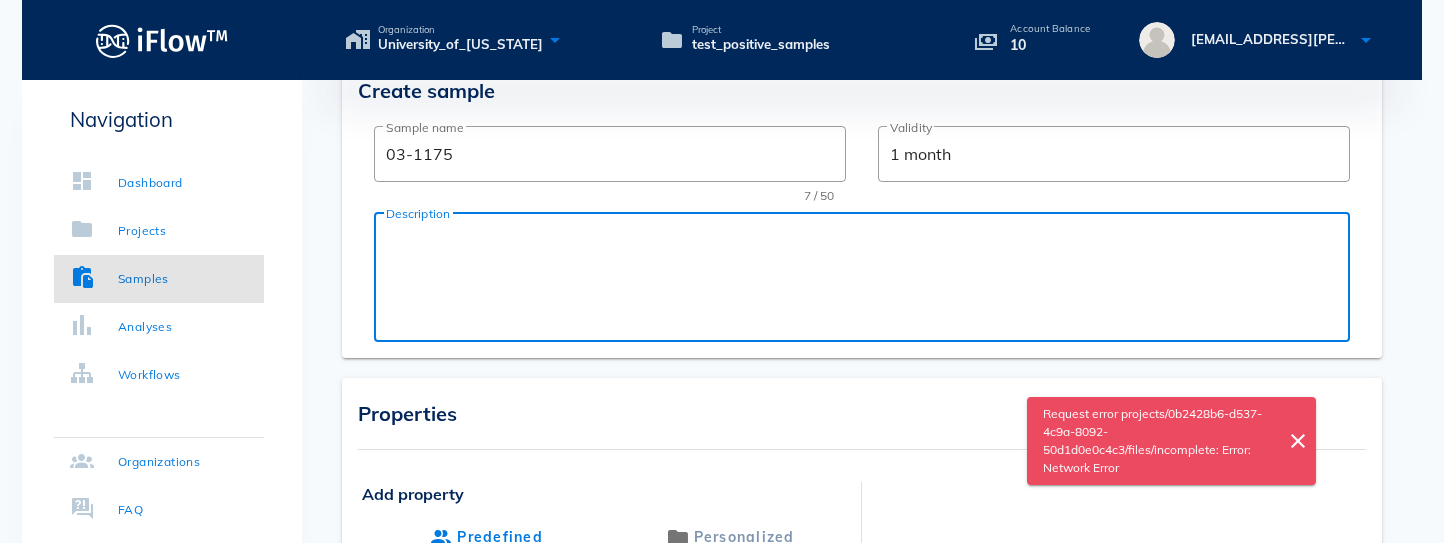 drag, startPoint x: 548, startPoint y: 229, endPoint x: 375, endPoint y: 230, distance: 173.00288 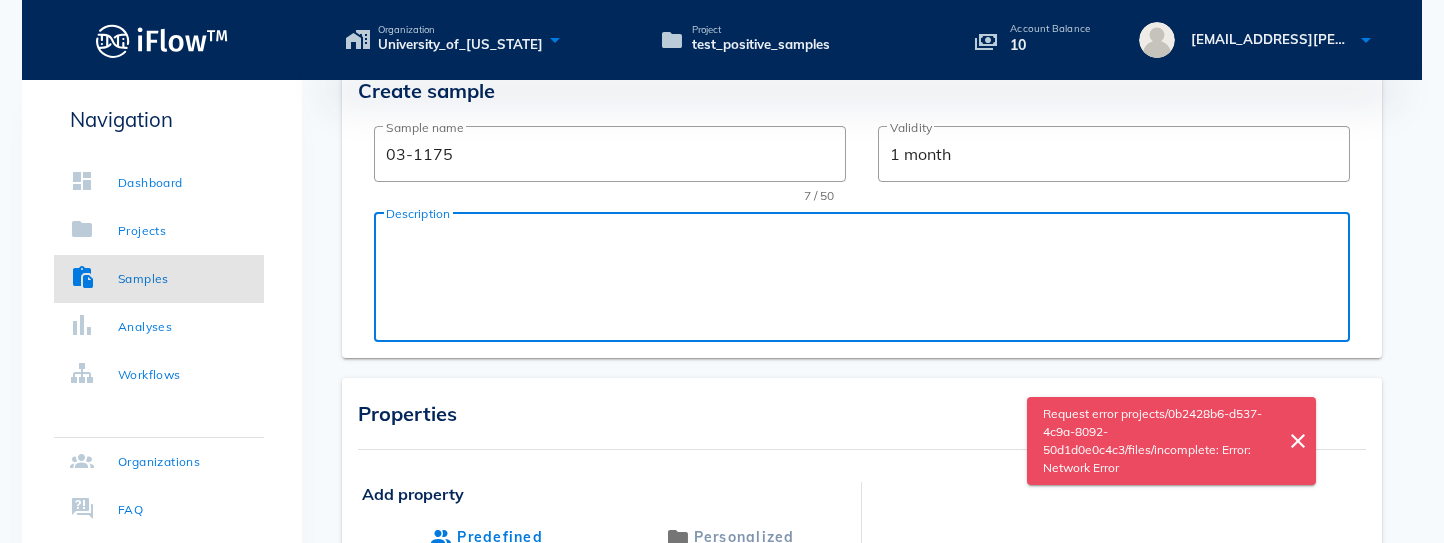 type 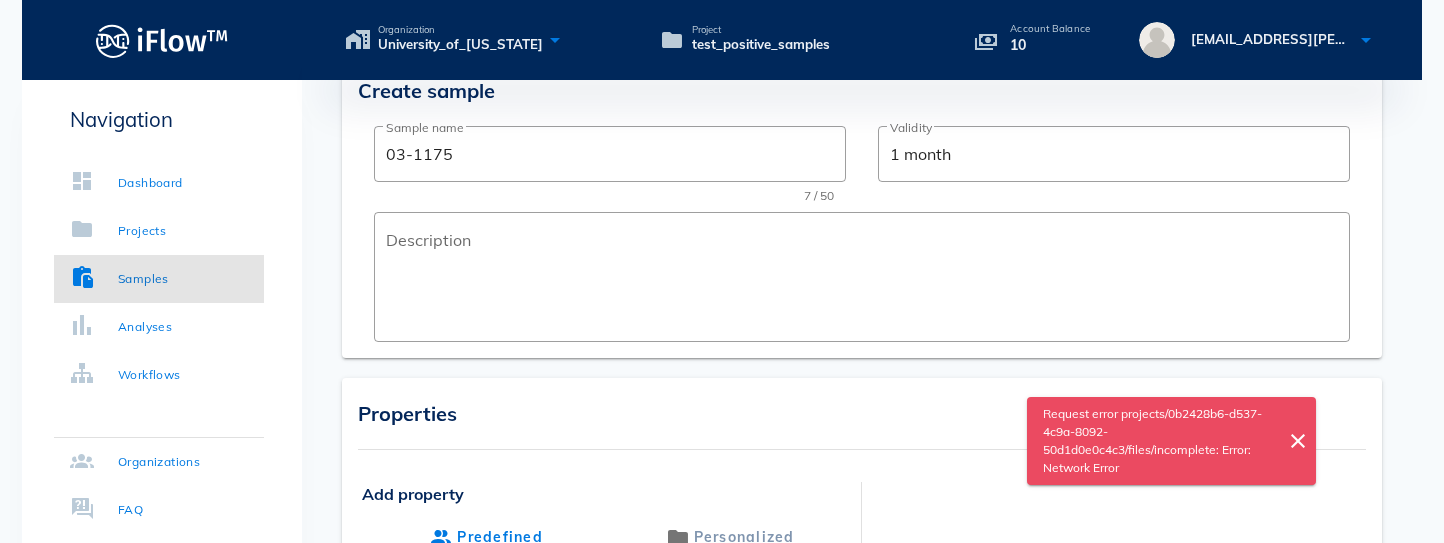 click on "Properties  Add property  Predefined   Personalized  ​ Surname arrow_drop_down ​ Property value 0 / 30  Add" at bounding box center [862, 593] 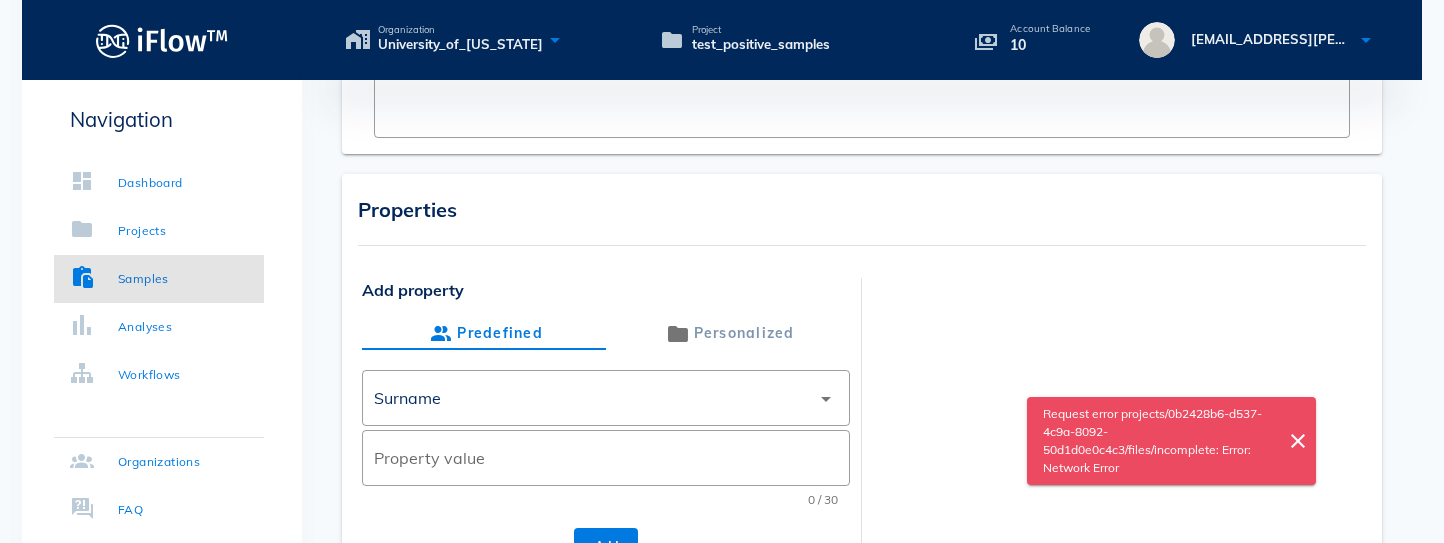 click on "​ Surname arrow_drop_down ​ Property value 0 / 30" at bounding box center (606, 443) 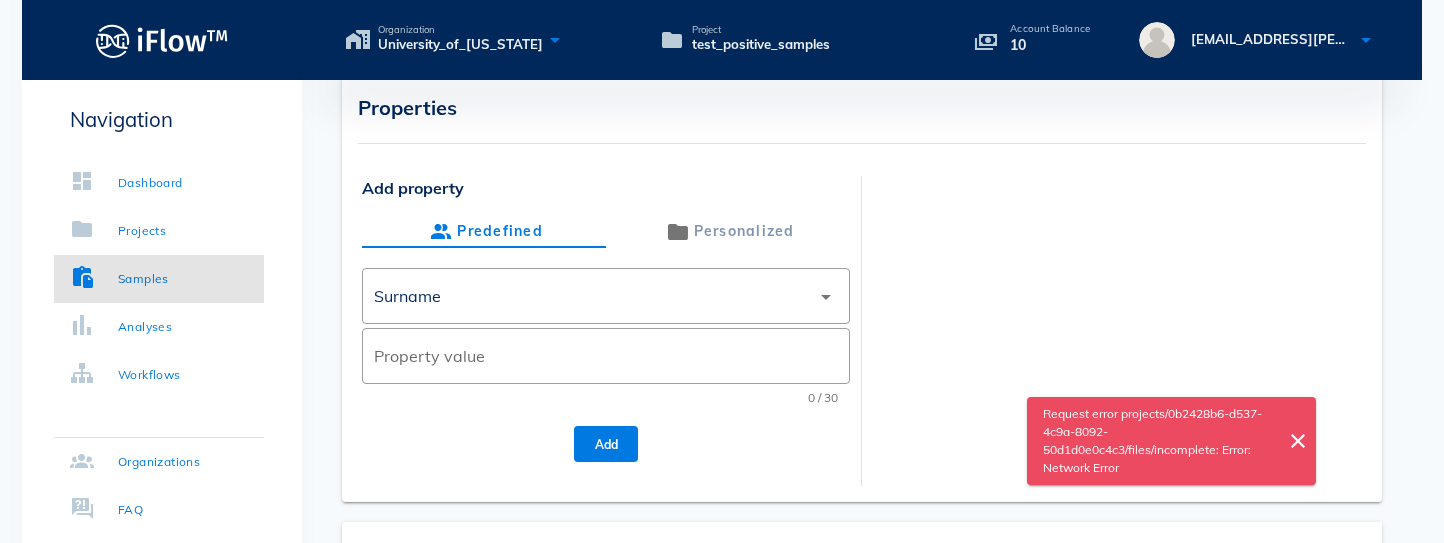 scroll, scrollTop: 402, scrollLeft: 0, axis: vertical 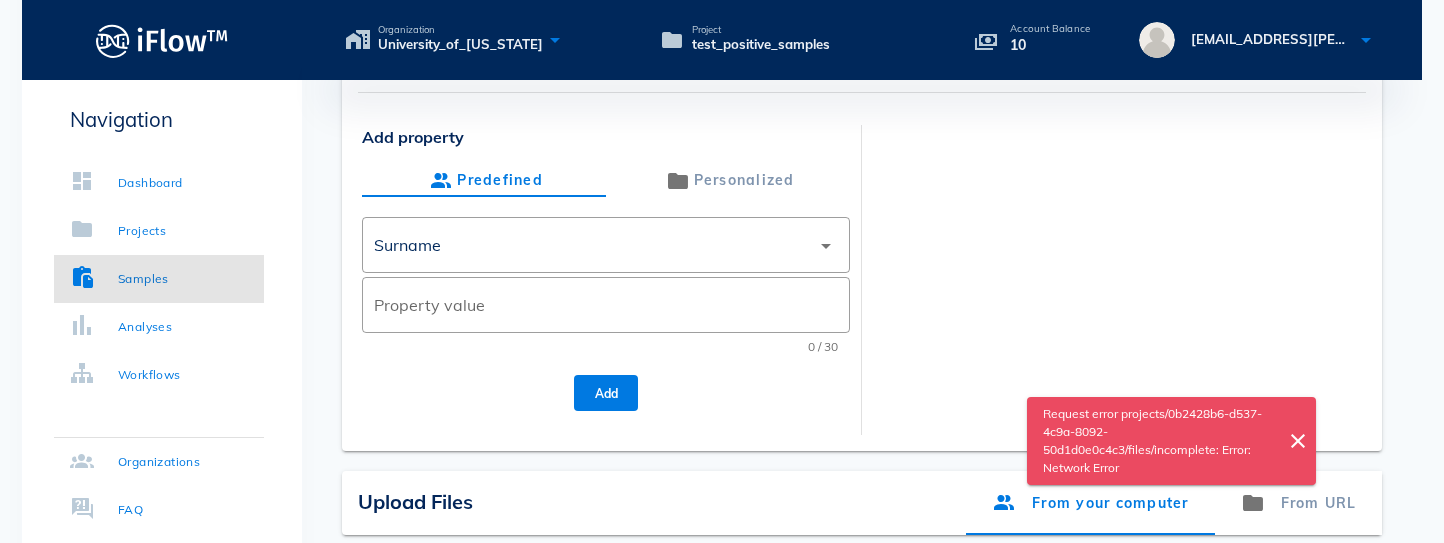 click at bounding box center [1117, 268] 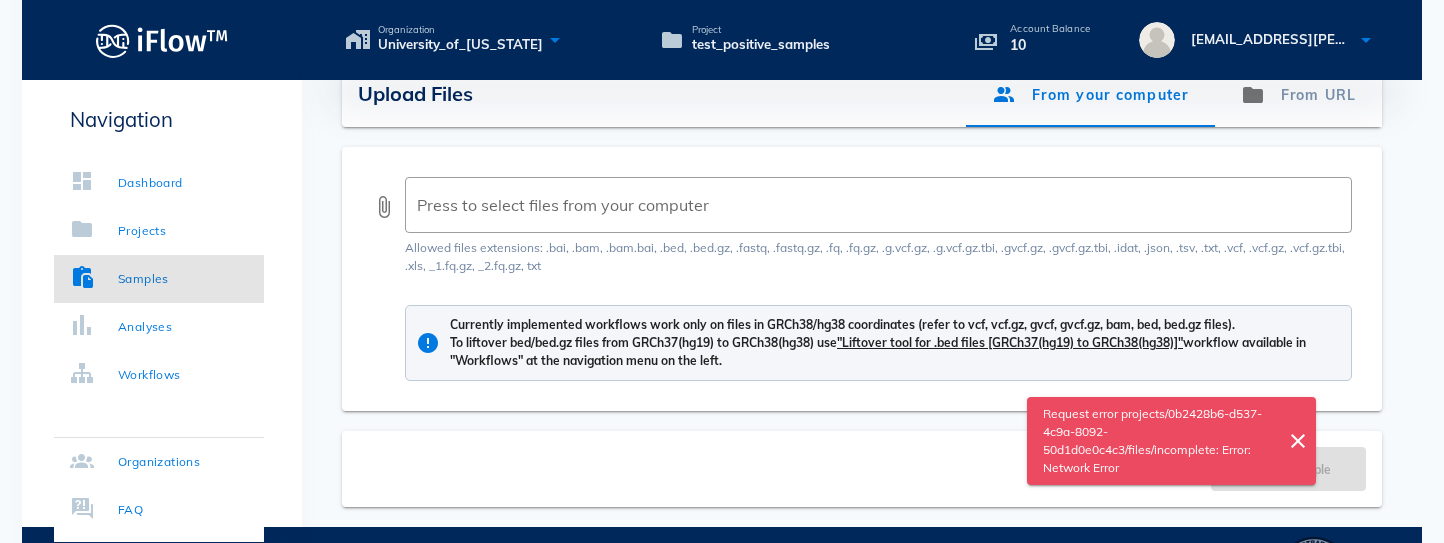 scroll, scrollTop: 759, scrollLeft: 0, axis: vertical 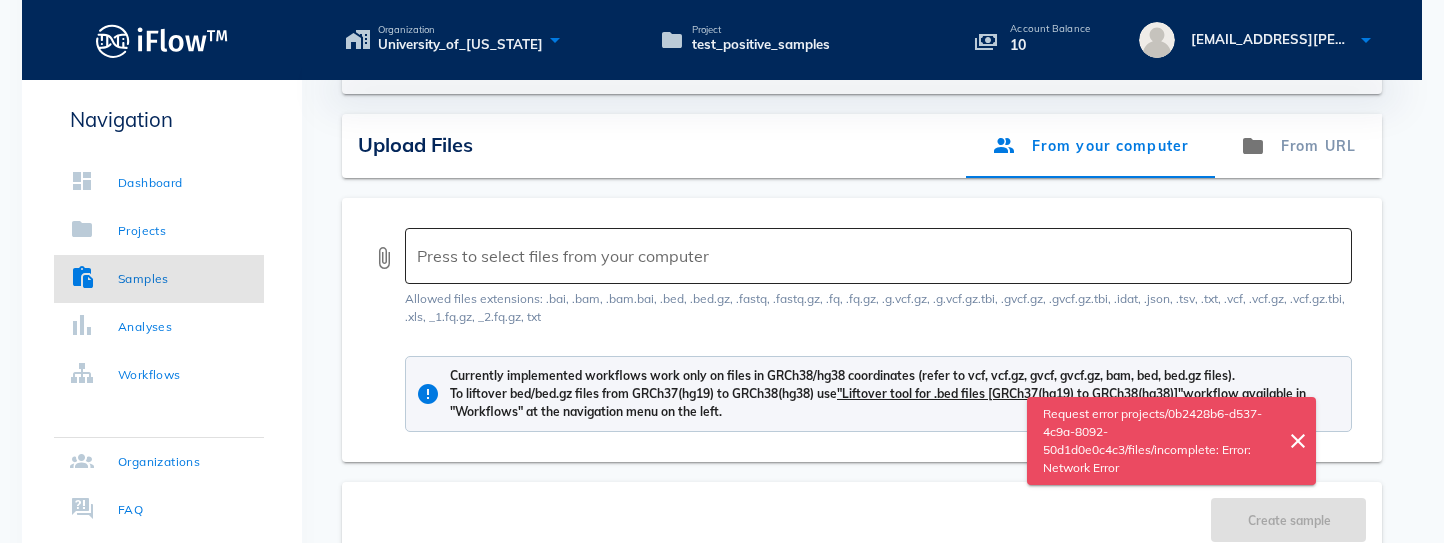 click at bounding box center [876, 256] 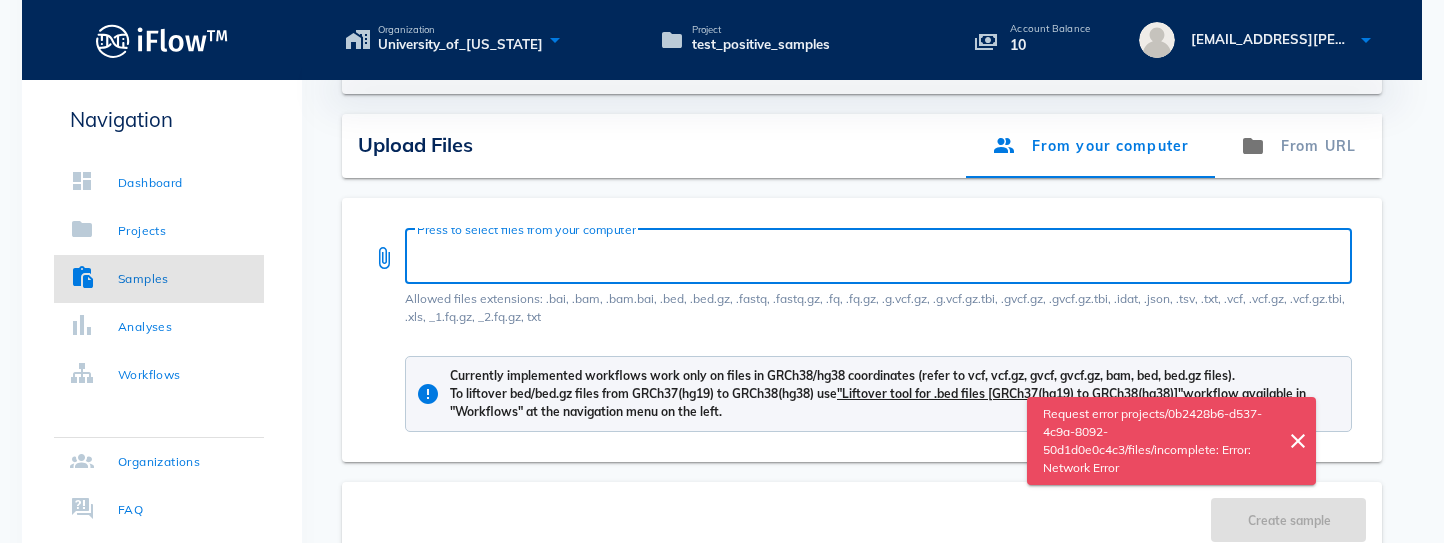 click at bounding box center [876, 256] 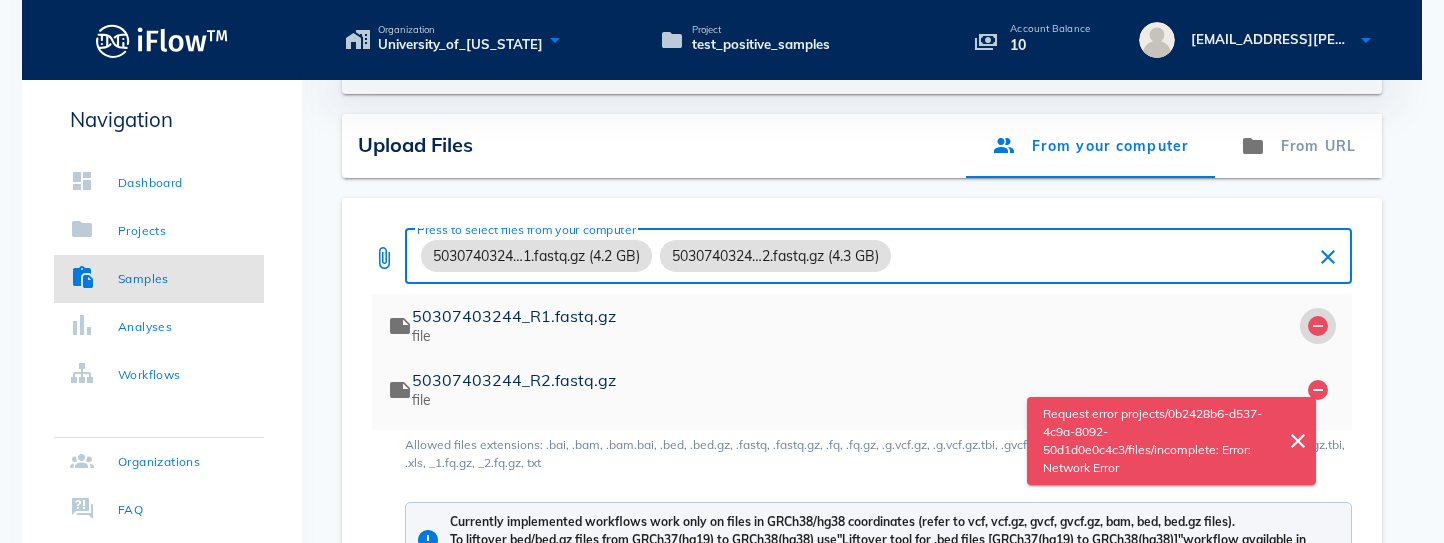 click on "remove_circle" at bounding box center [1318, 326] 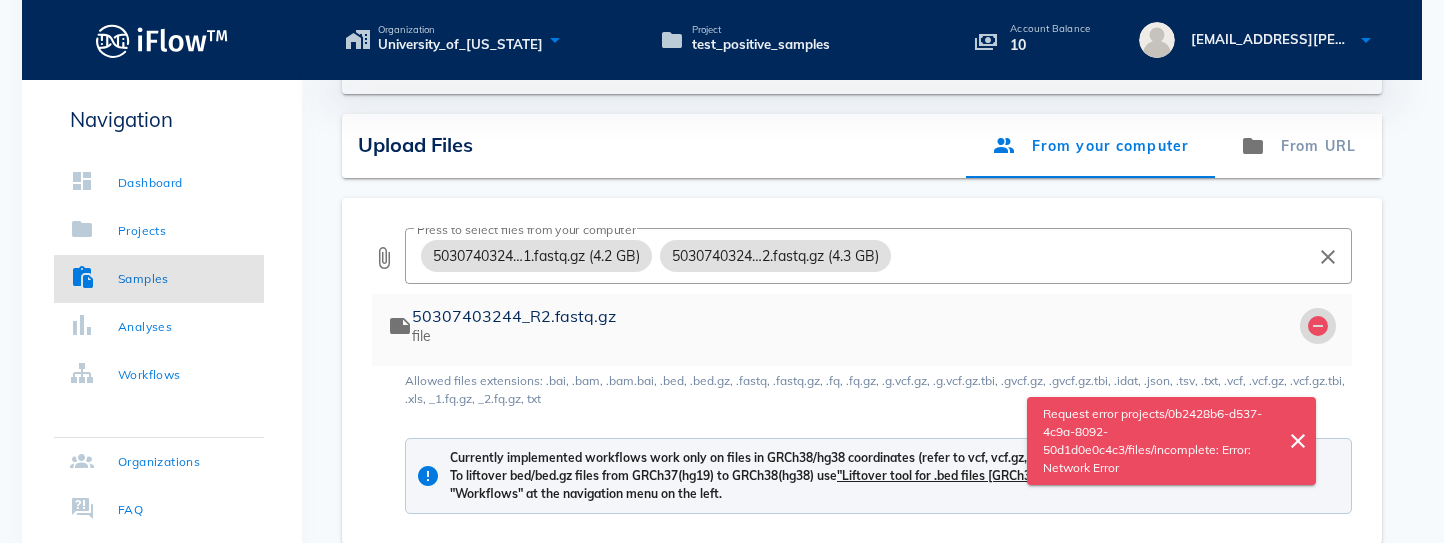 click on "remove_circle" at bounding box center (1318, 326) 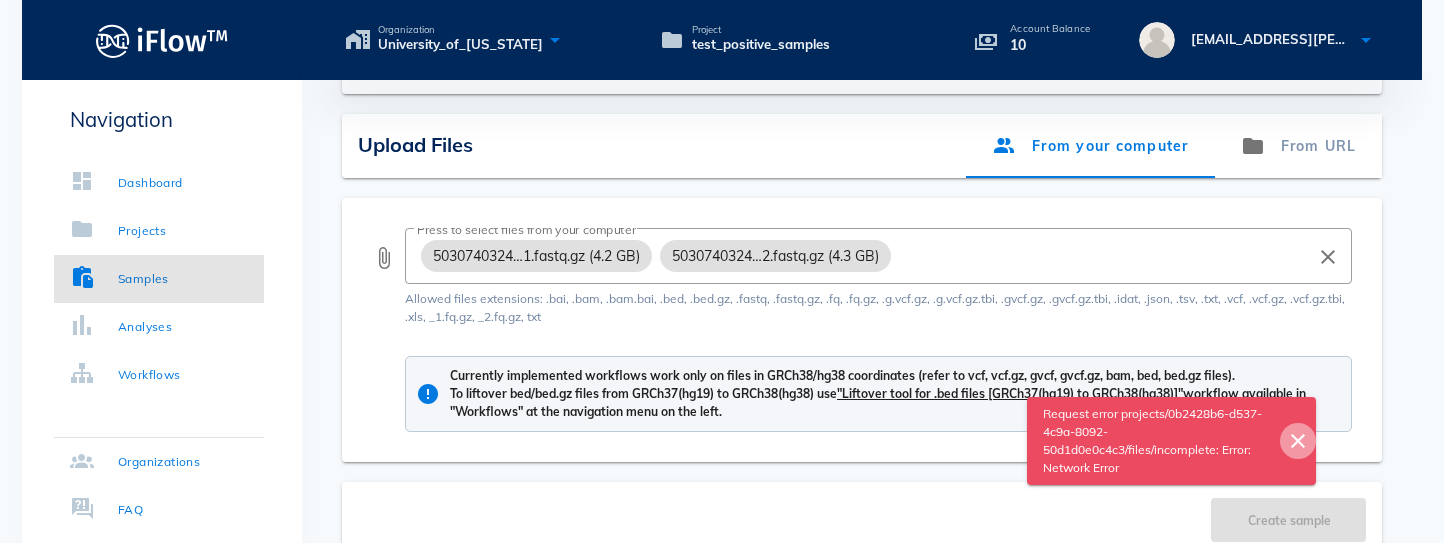click on "close" at bounding box center (1298, 441) 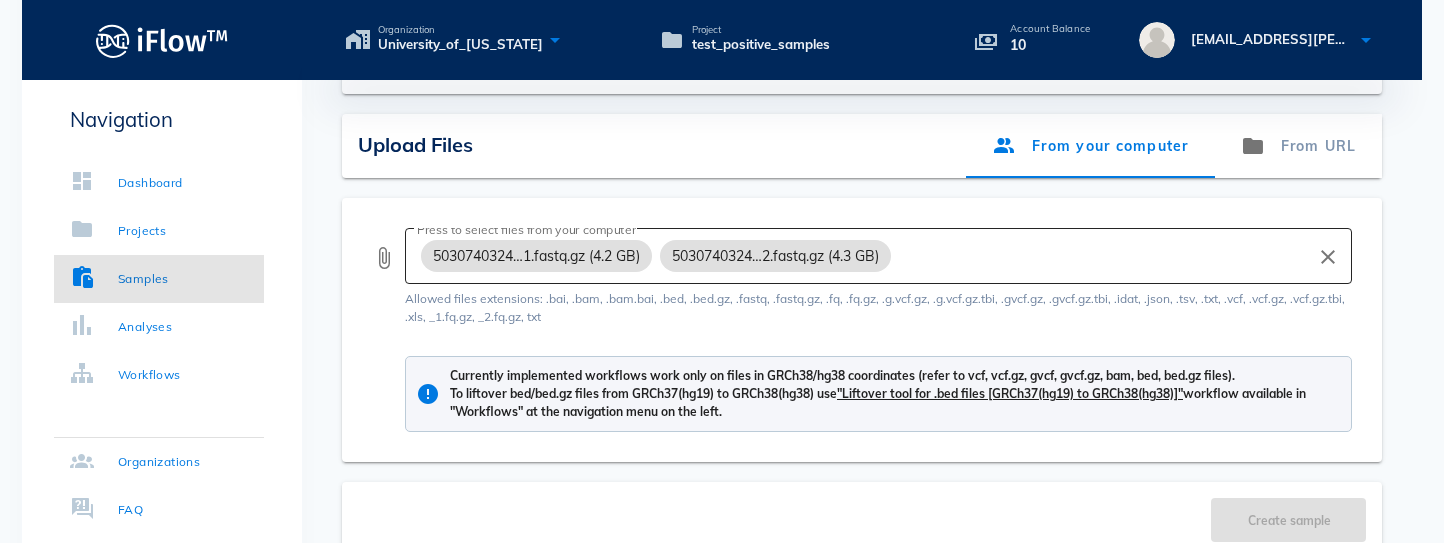click on "clear" at bounding box center (1328, 257) 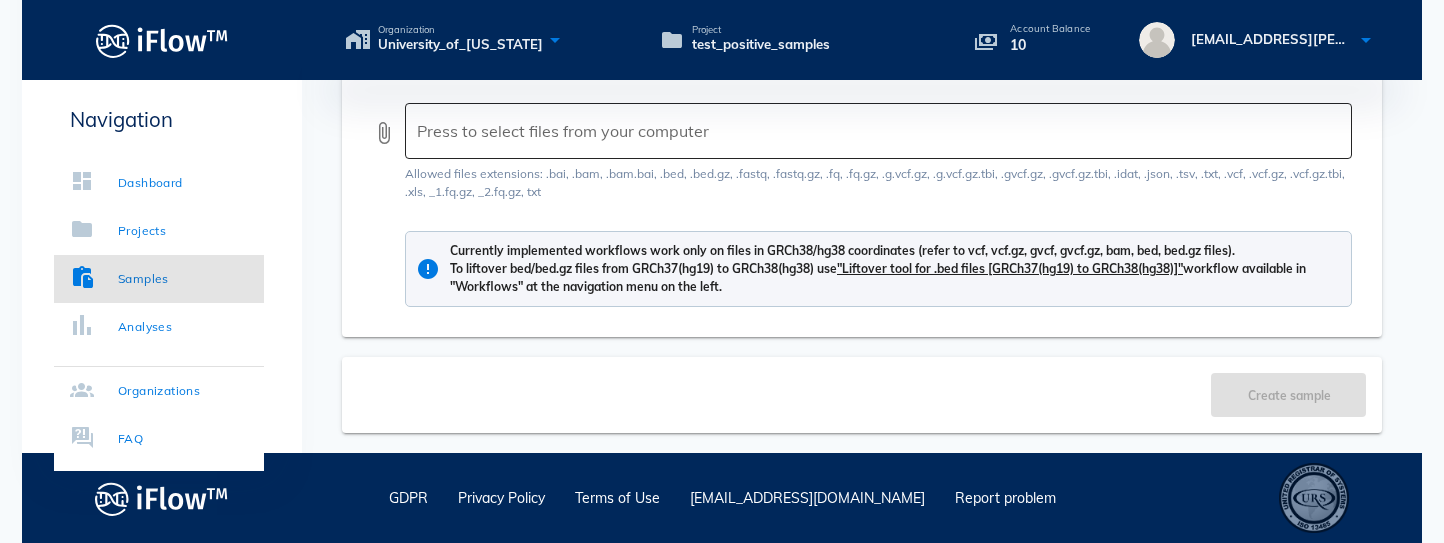 scroll, scrollTop: 865, scrollLeft: 0, axis: vertical 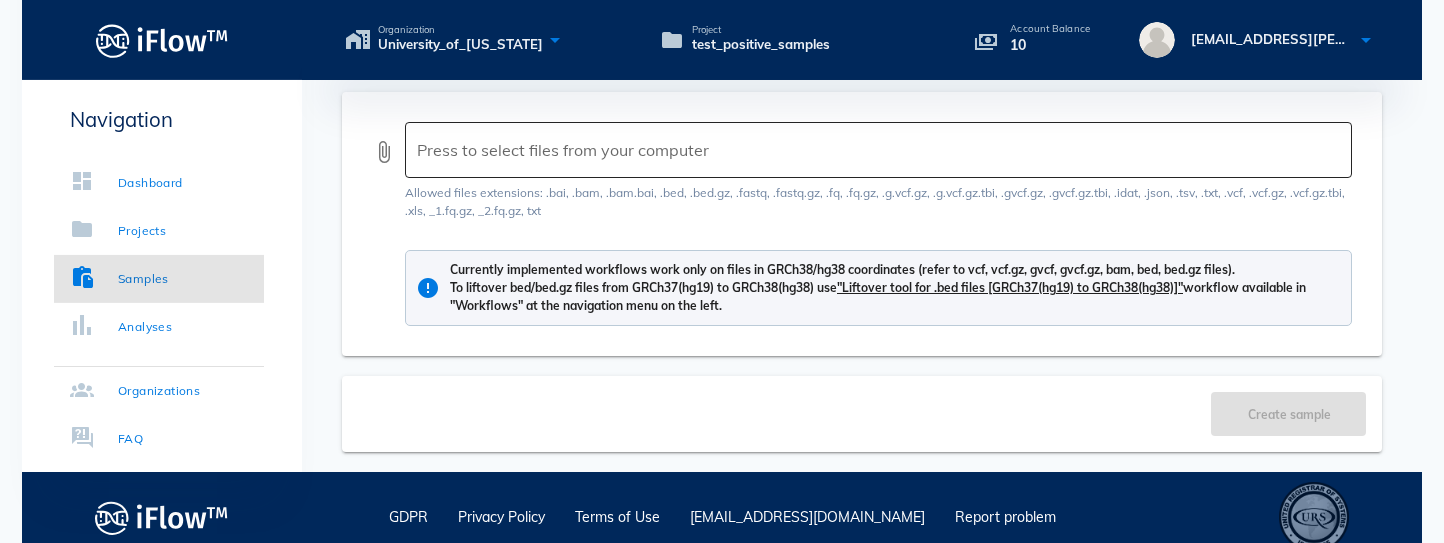 click at bounding box center [876, 150] 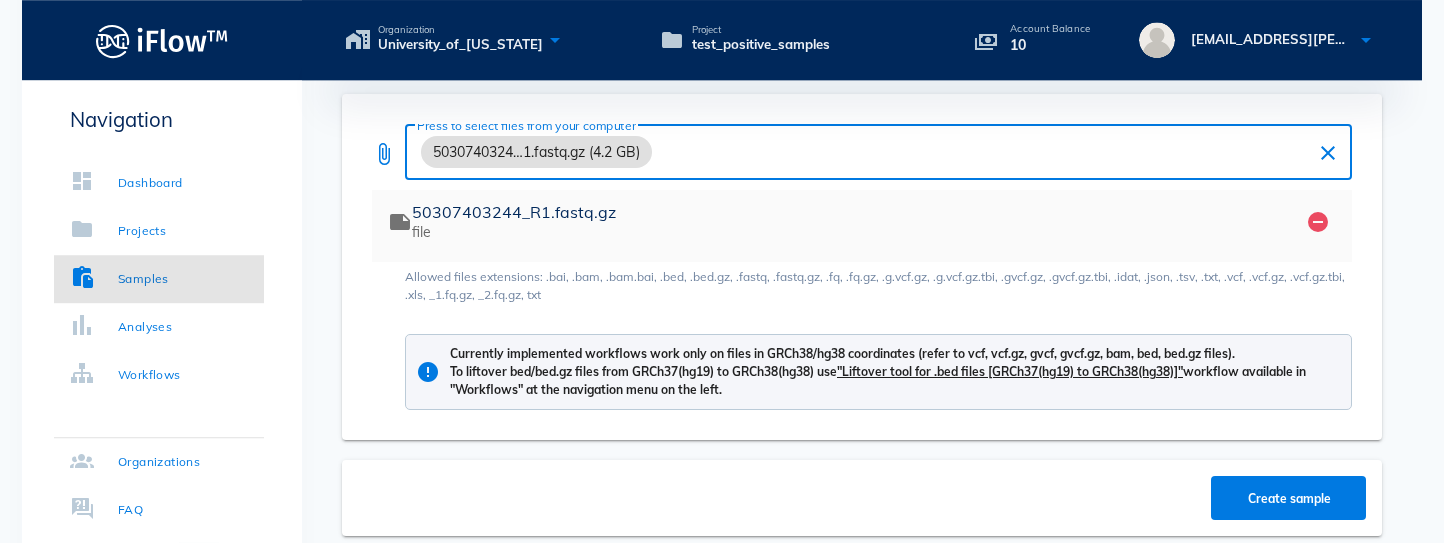 scroll, scrollTop: 860, scrollLeft: 0, axis: vertical 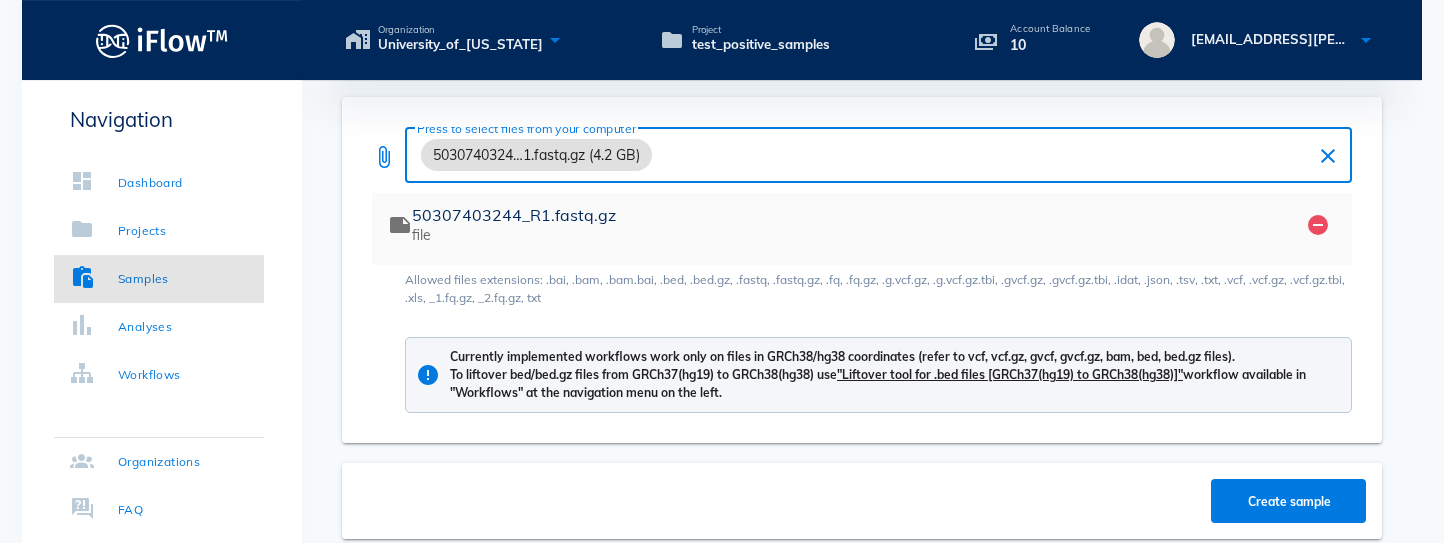 click on "5030740324…1.fastq.gz (4.2 GB)" at bounding box center (864, 155) 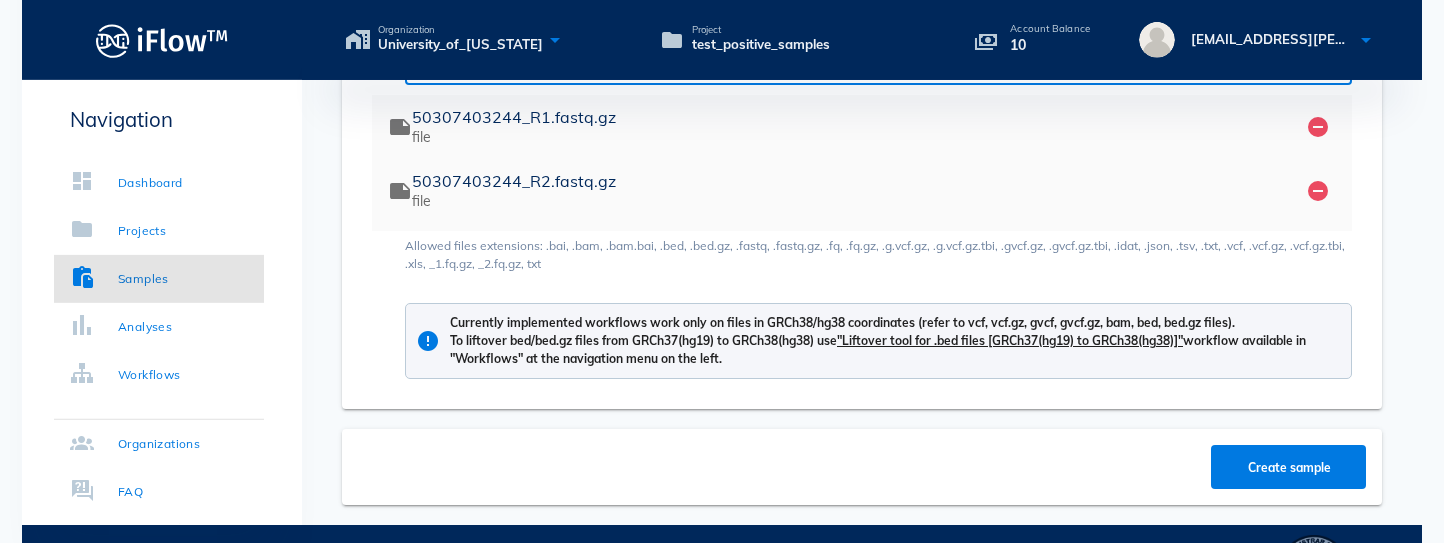 scroll, scrollTop: 1030, scrollLeft: 0, axis: vertical 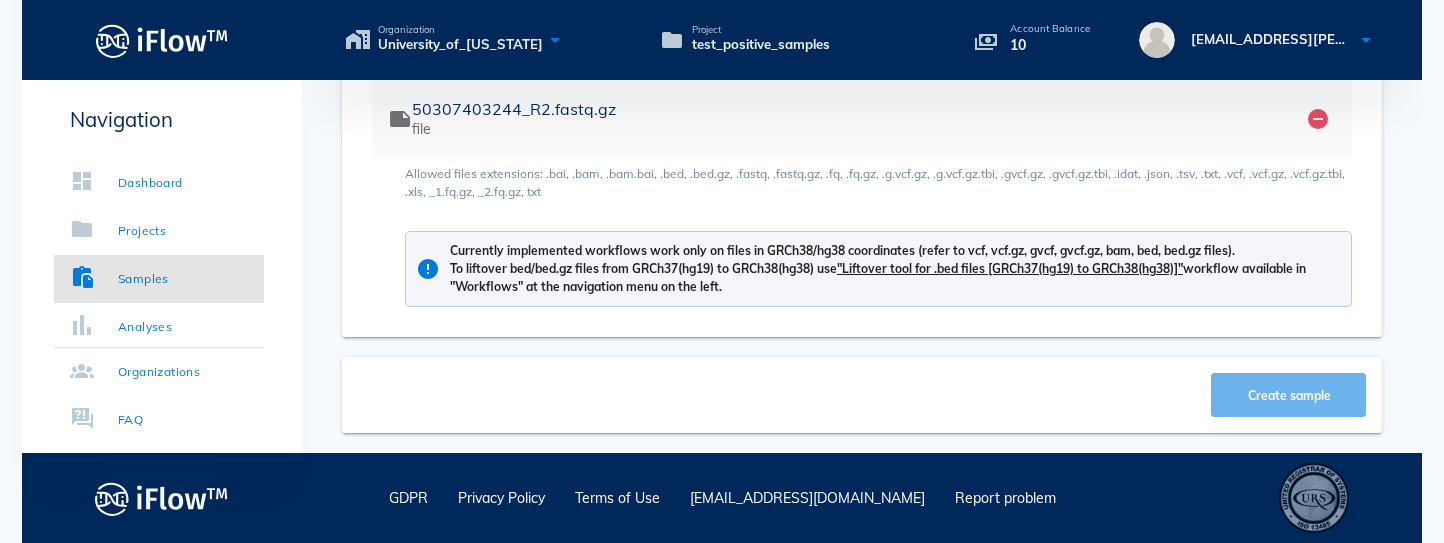 click on "Create sample" at bounding box center [1289, 395] 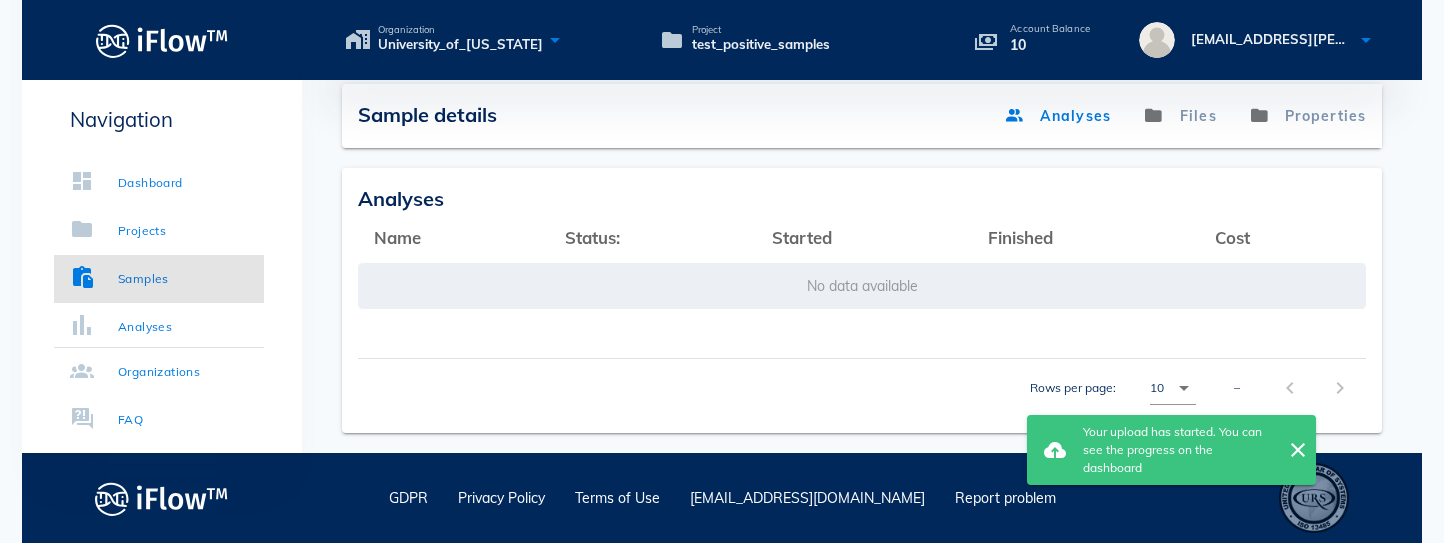 scroll, scrollTop: 397, scrollLeft: 0, axis: vertical 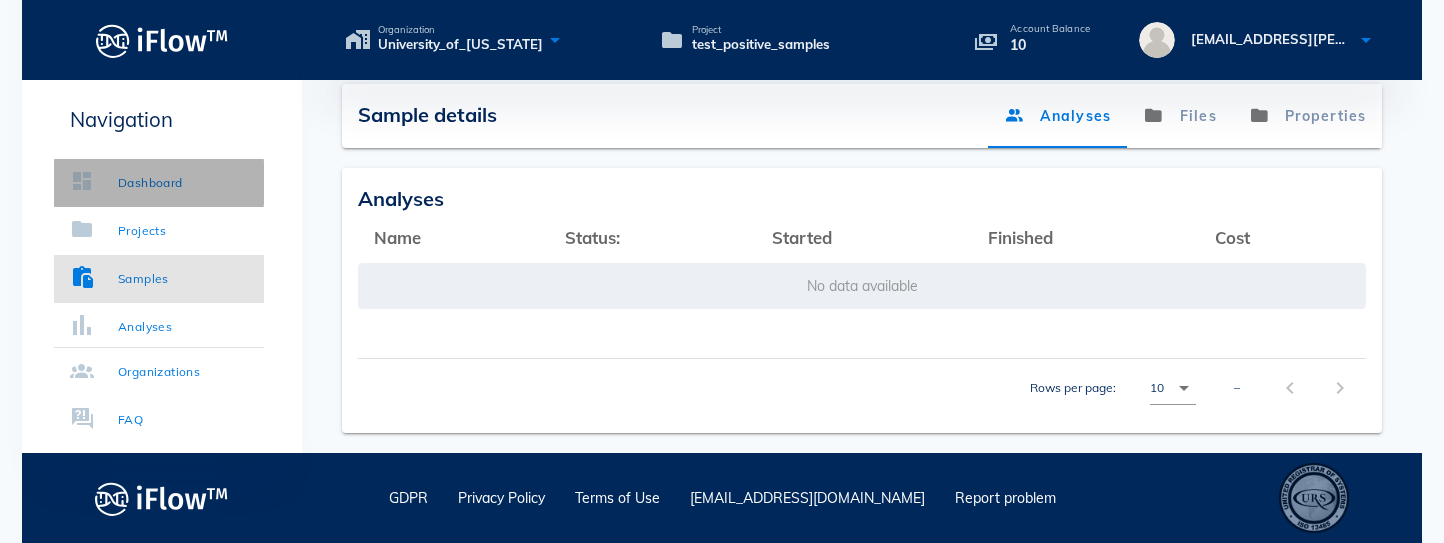 click on "Dashboard" at bounding box center [150, 183] 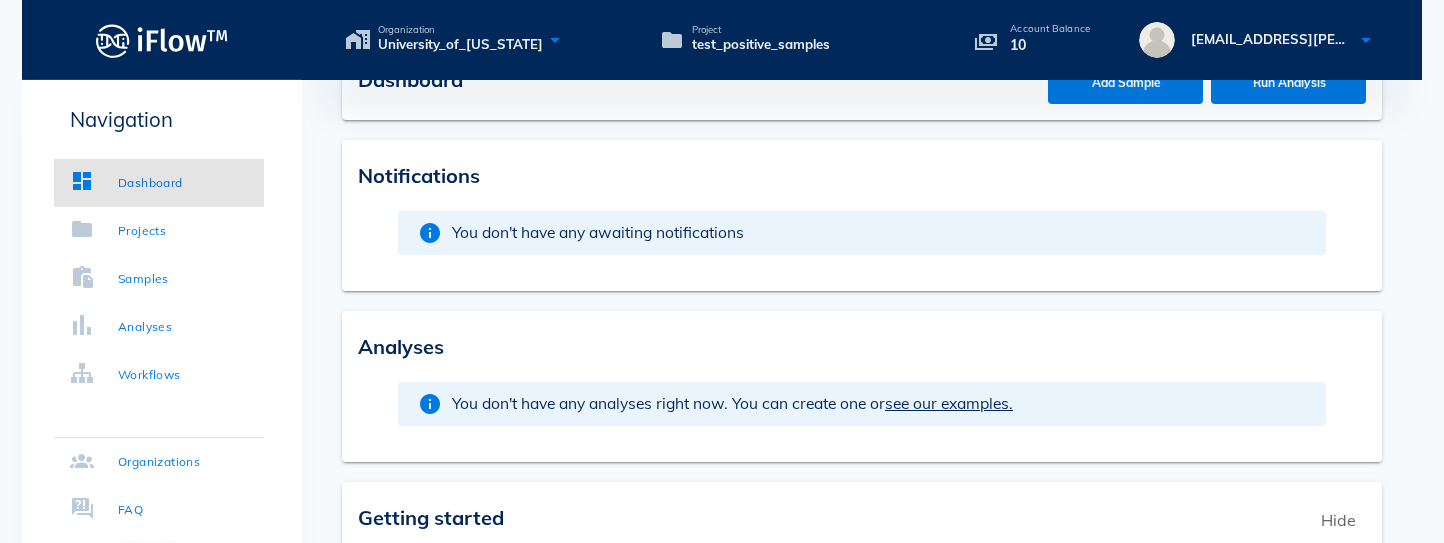scroll, scrollTop: 0, scrollLeft: 0, axis: both 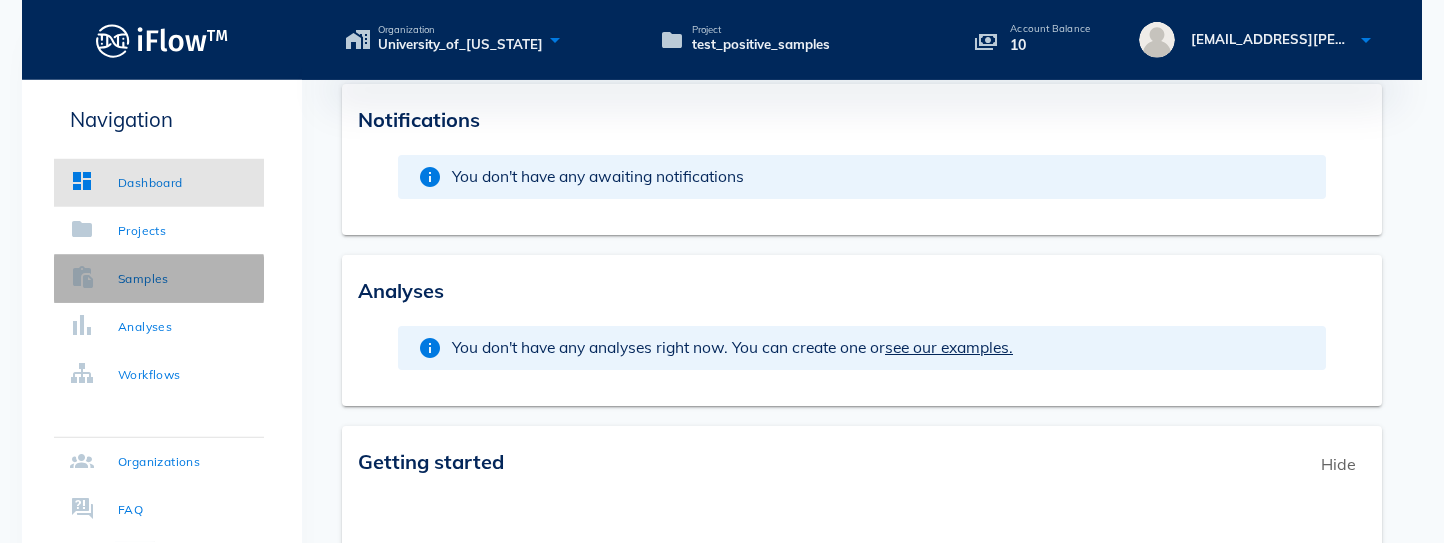 click on "Samples" at bounding box center [143, 279] 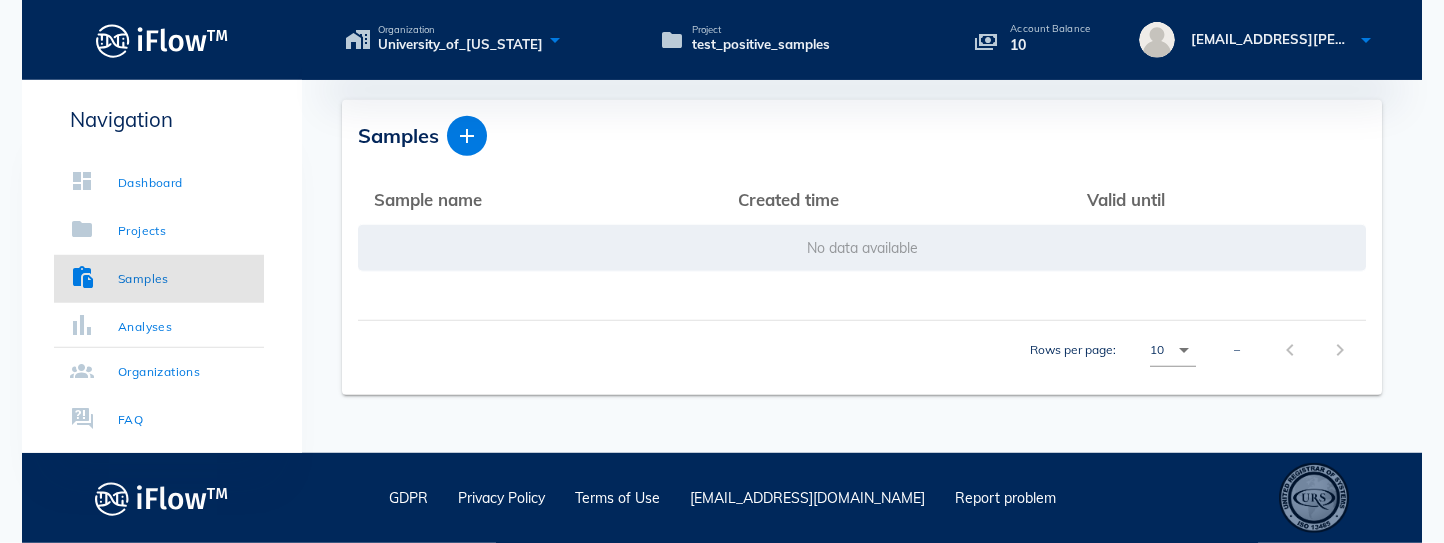 scroll, scrollTop: 0, scrollLeft: 0, axis: both 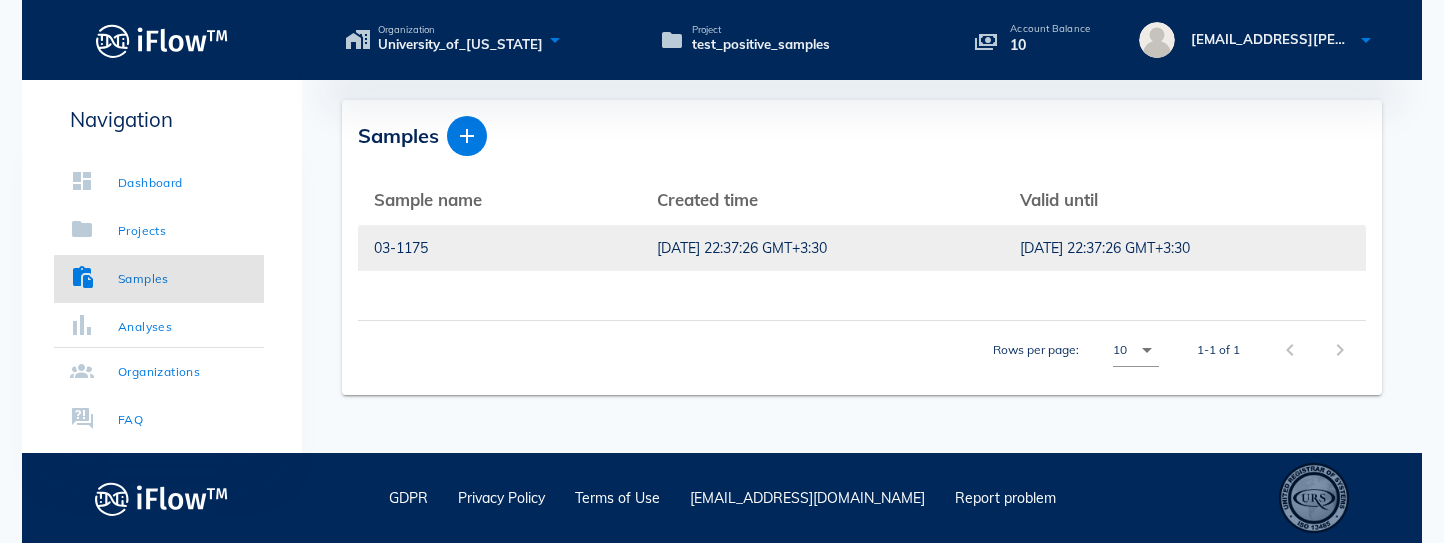 click on "03-1175" at bounding box center [499, 248] 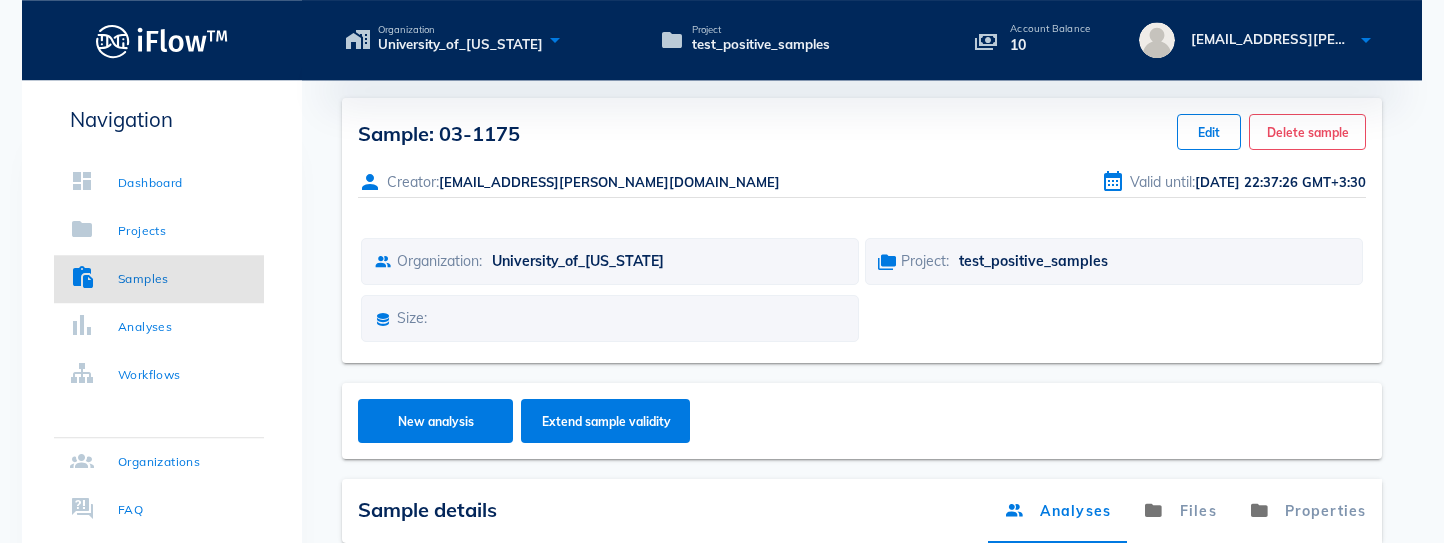 scroll, scrollTop: 0, scrollLeft: 0, axis: both 